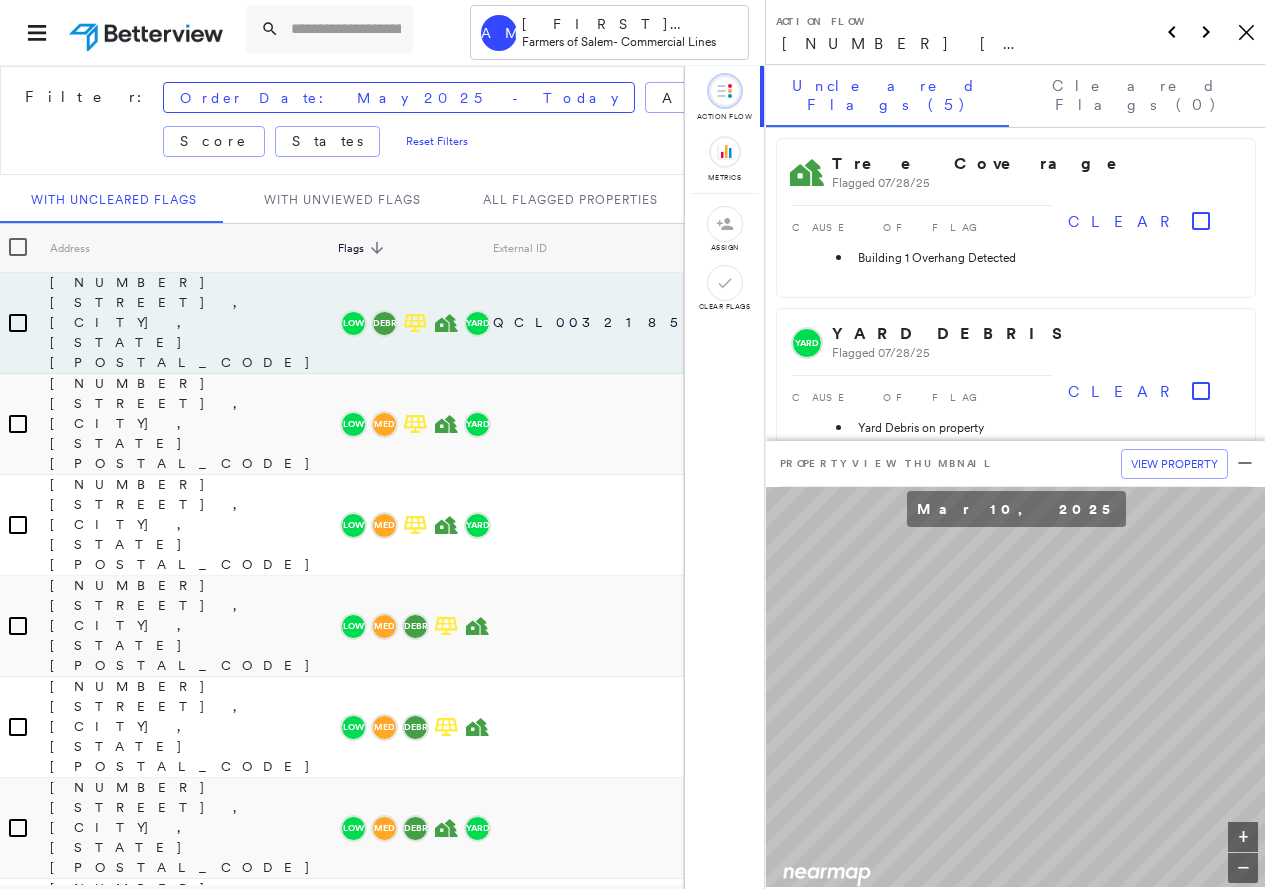 scroll, scrollTop: 0, scrollLeft: 0, axis: both 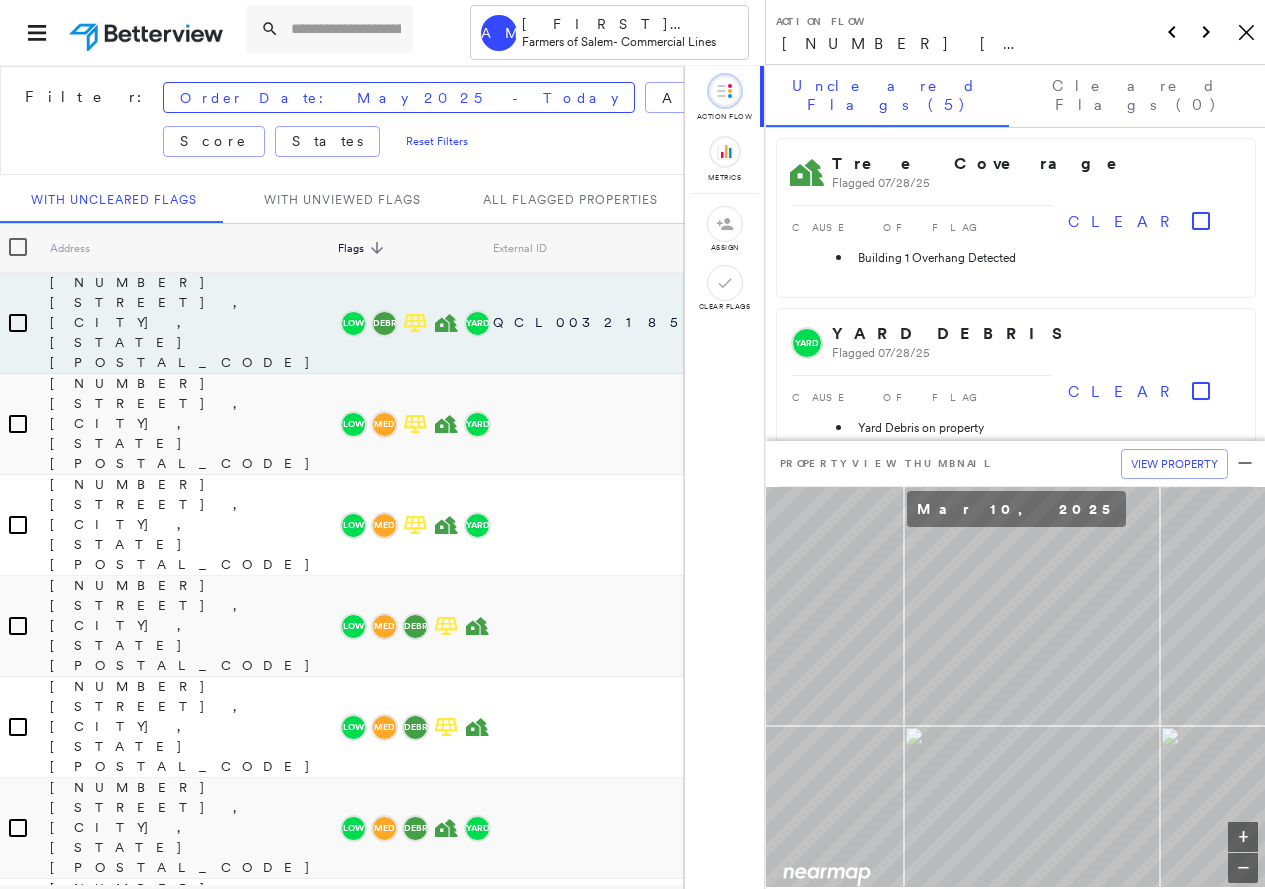 click on "[BRAND] [NUMBER] [STREET], [CITY], [STATE] [POSTAL_CODE] [ICON]" at bounding box center (1015, 32) 